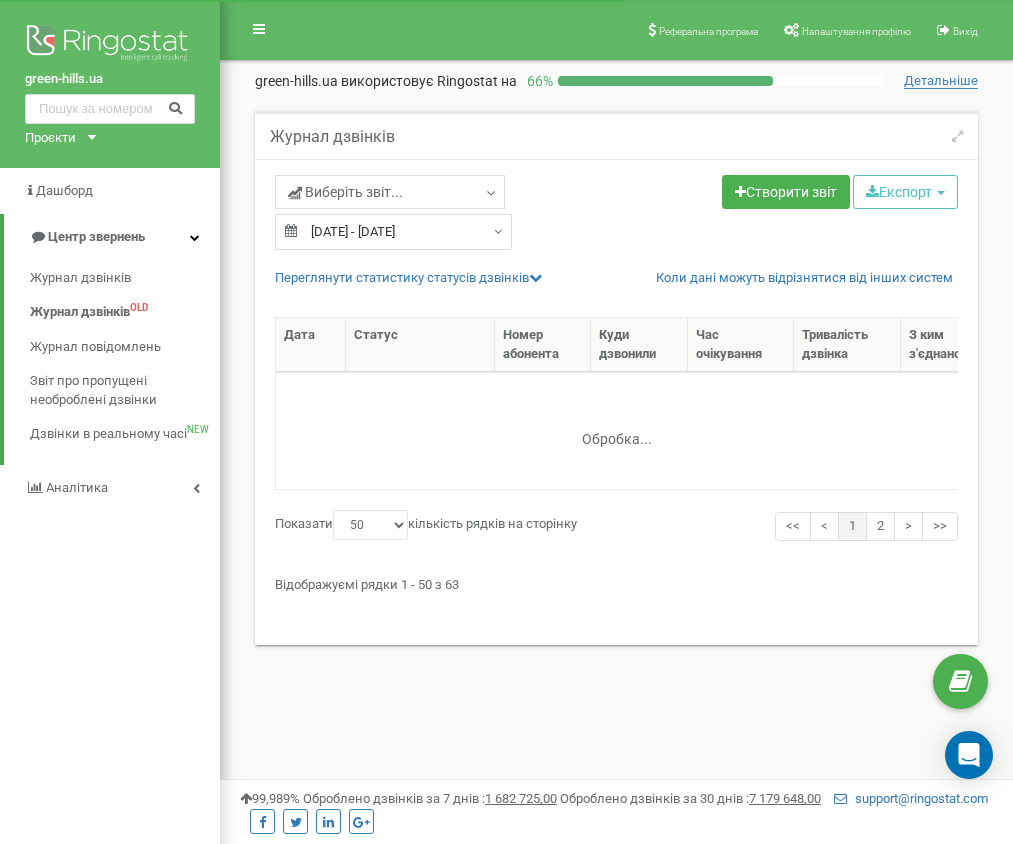 select on "50" 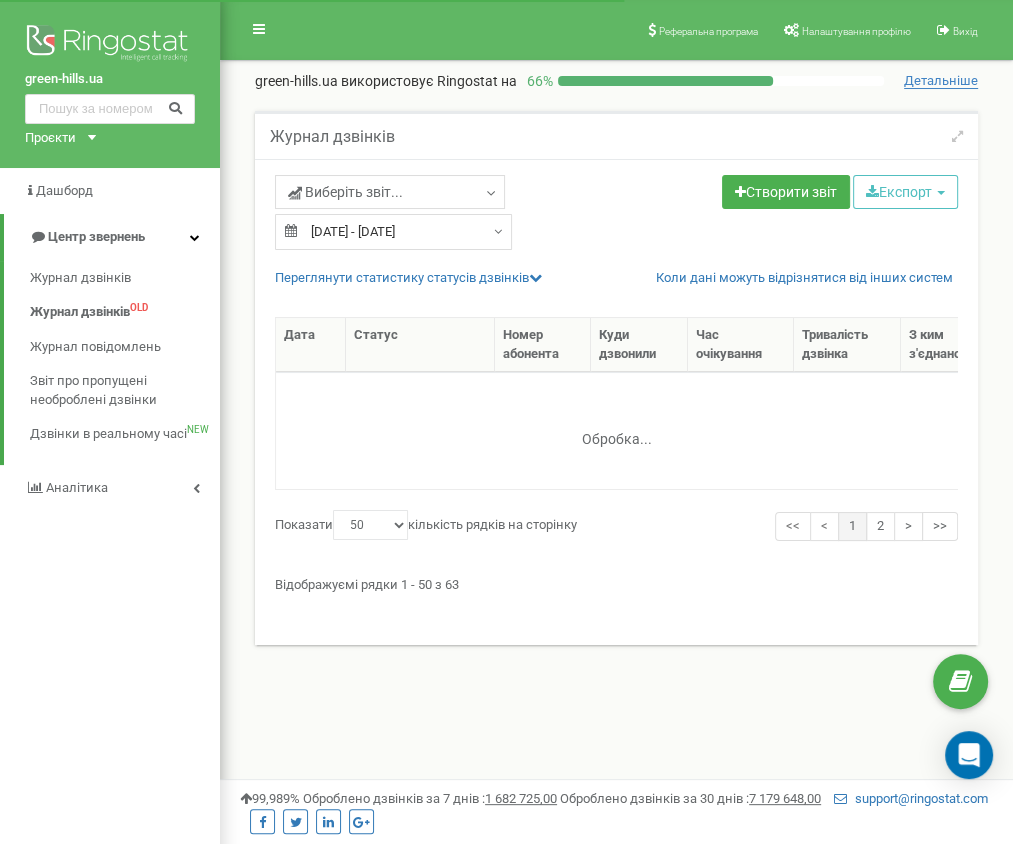 scroll, scrollTop: 0, scrollLeft: 0, axis: both 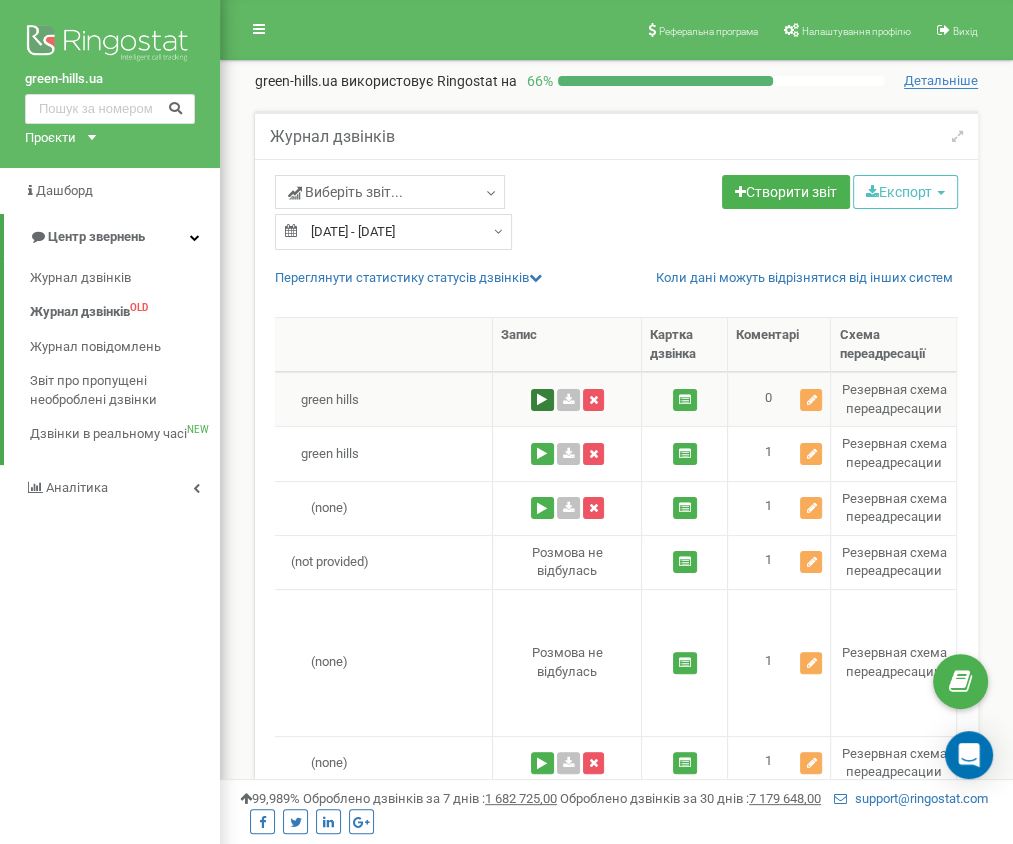 click at bounding box center (542, 400) 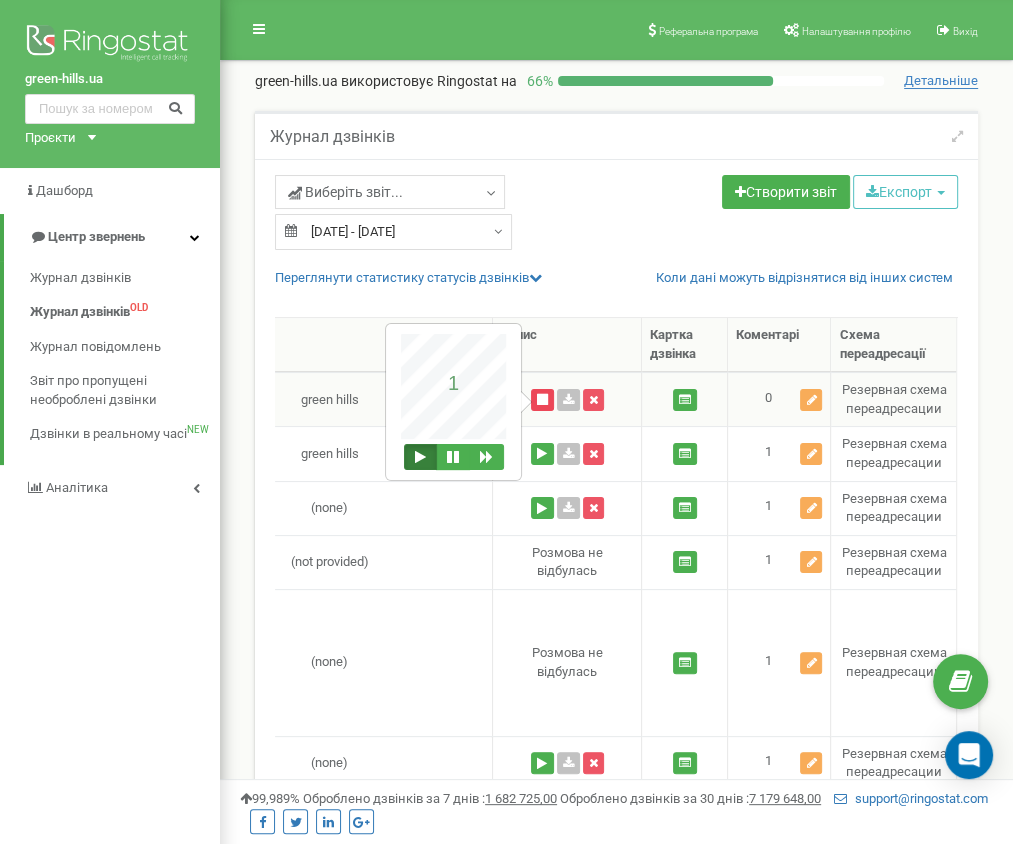 type 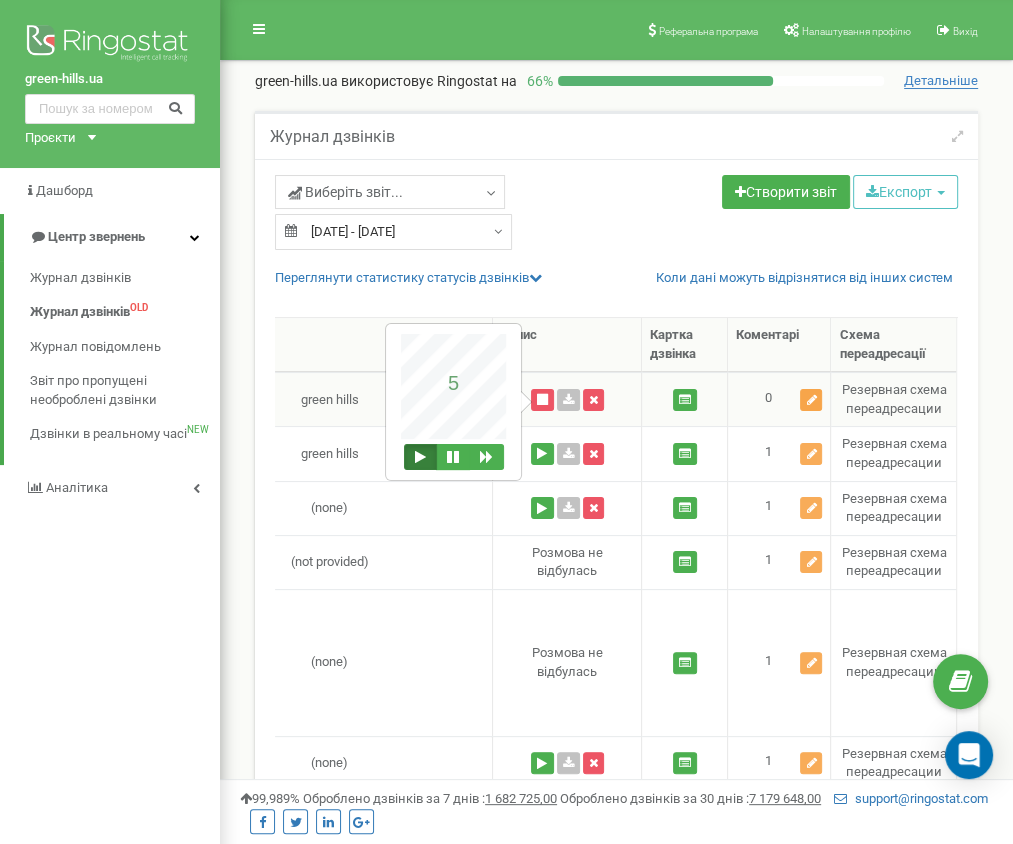 click at bounding box center [811, 400] 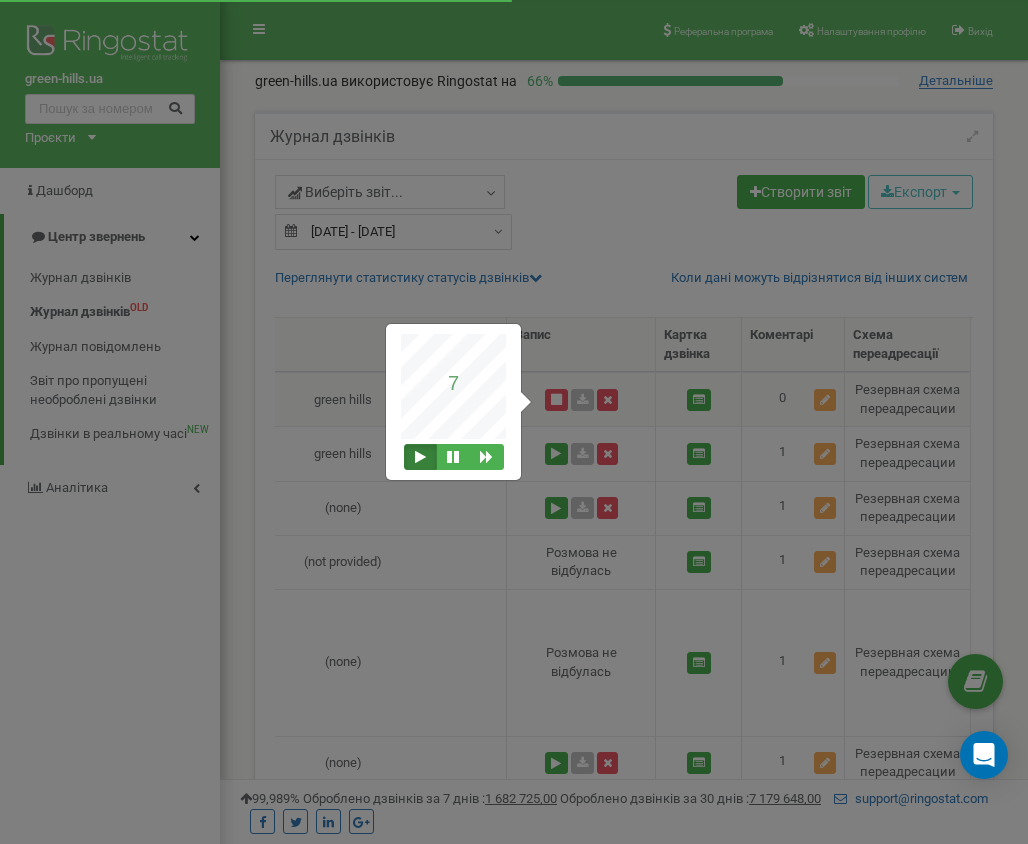 scroll, scrollTop: 0, scrollLeft: 1453, axis: horizontal 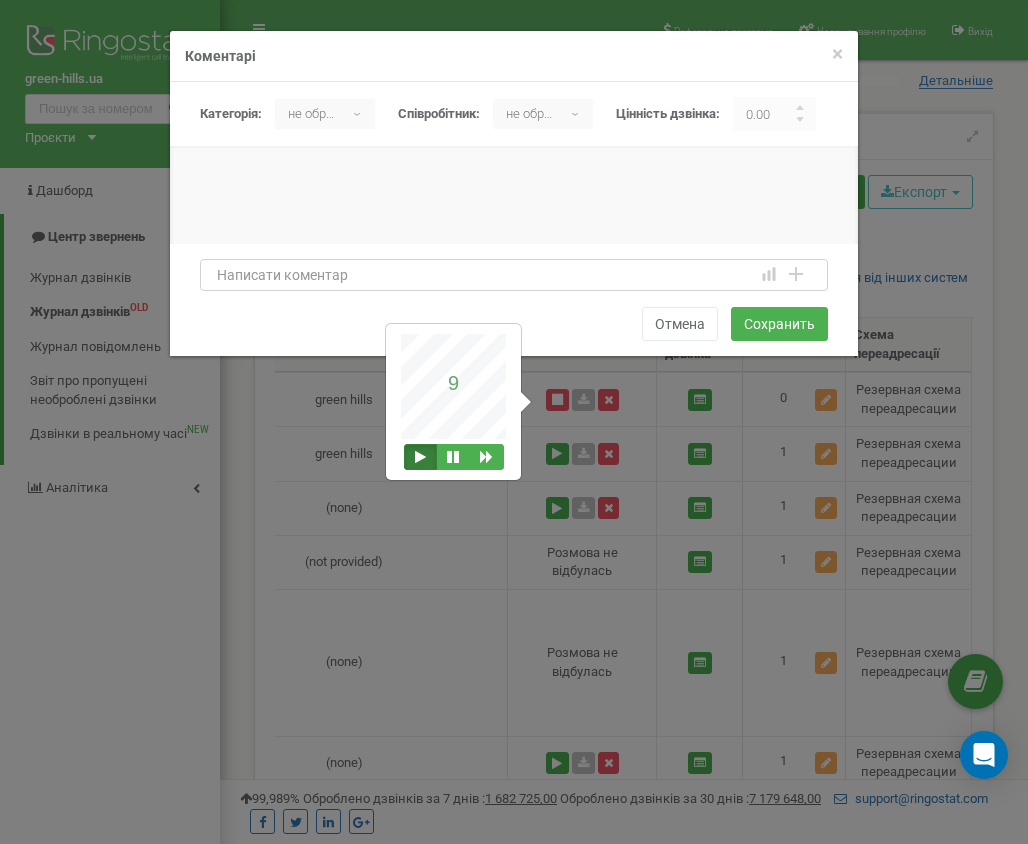 click at bounding box center [514, 275] 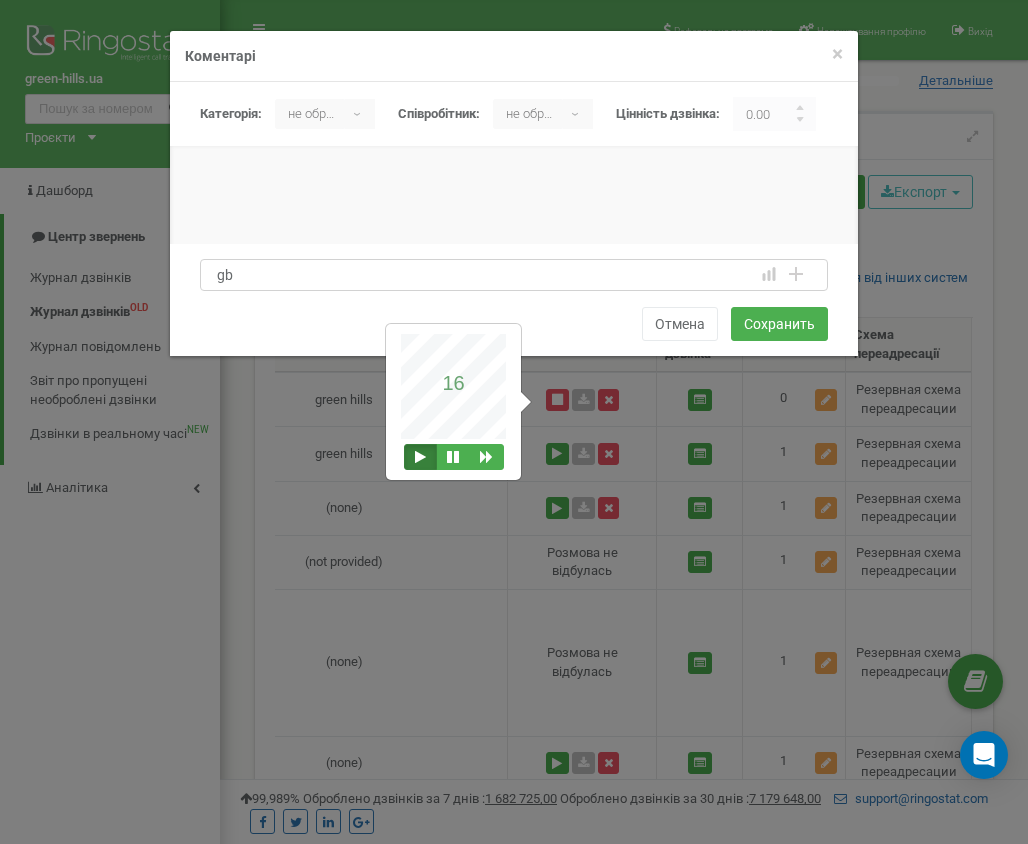type on "g" 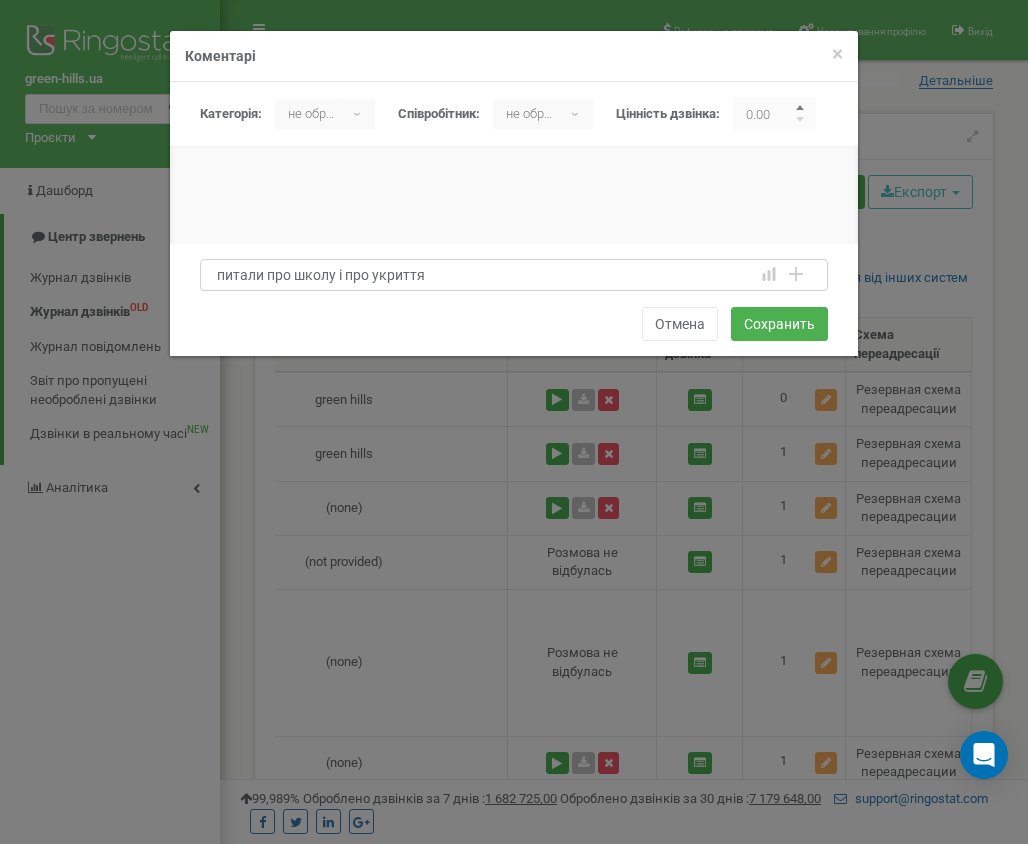 type on "питали про школу і про укриття" 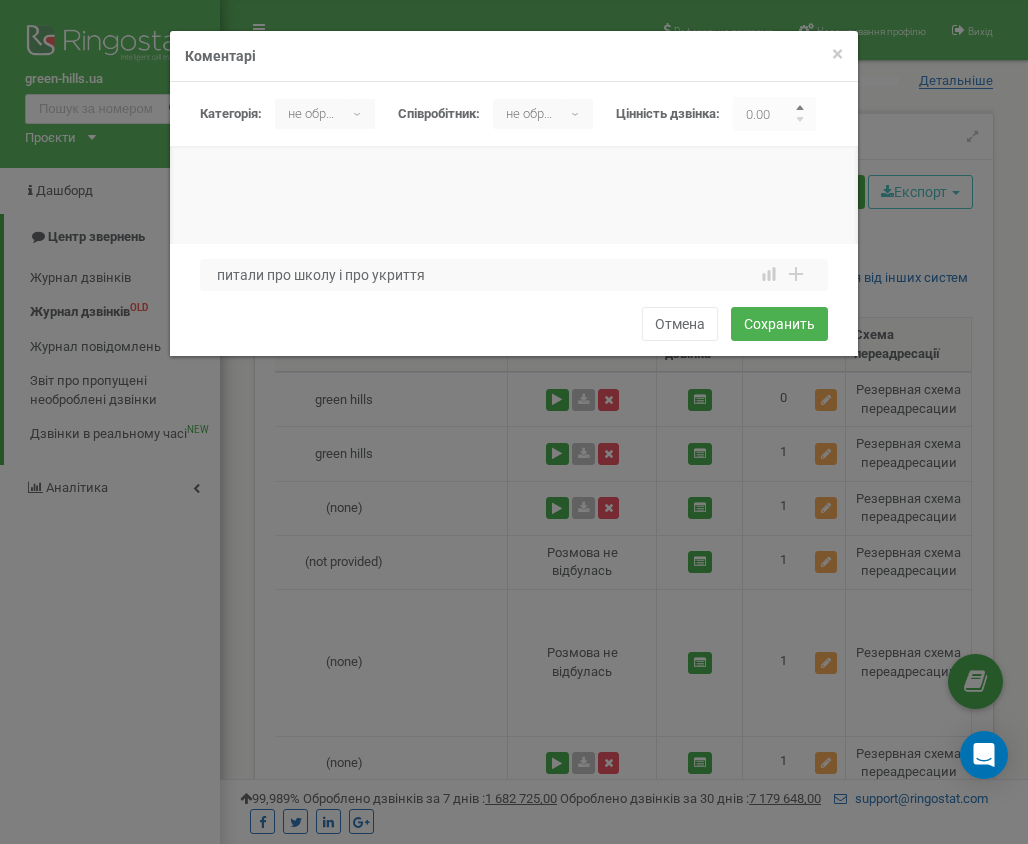 click at bounding box center [801, 110] 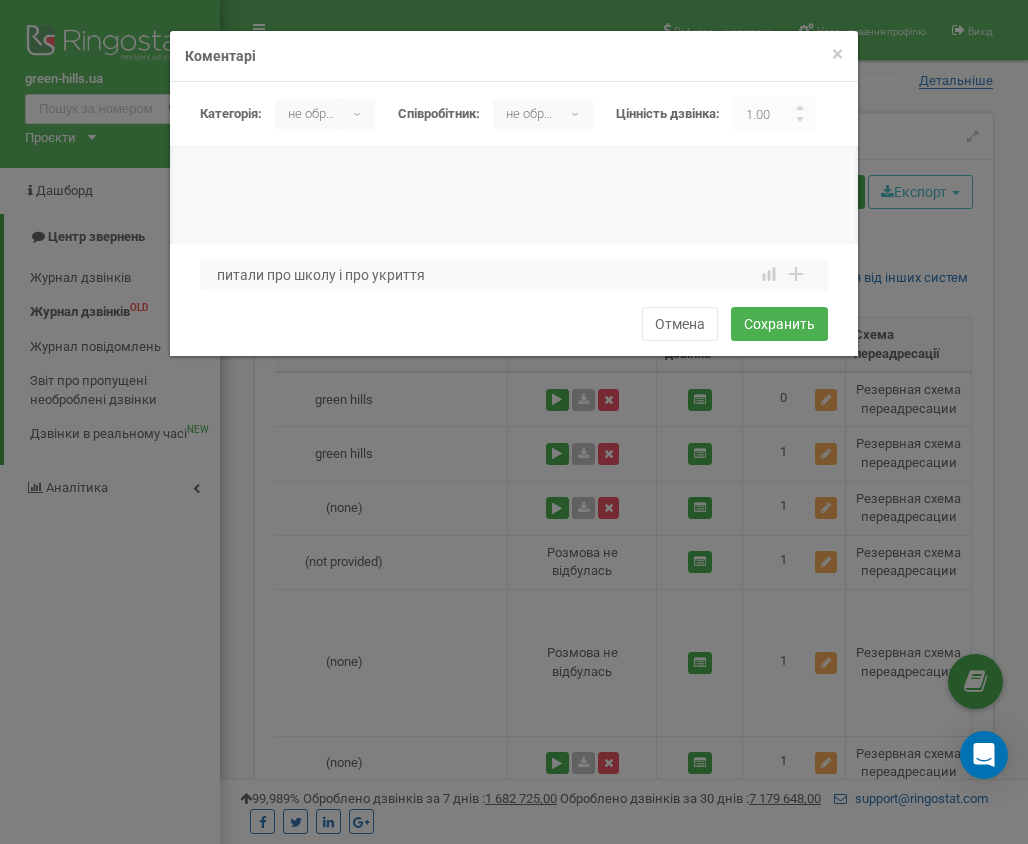 click on "▾" at bounding box center (360, 114) 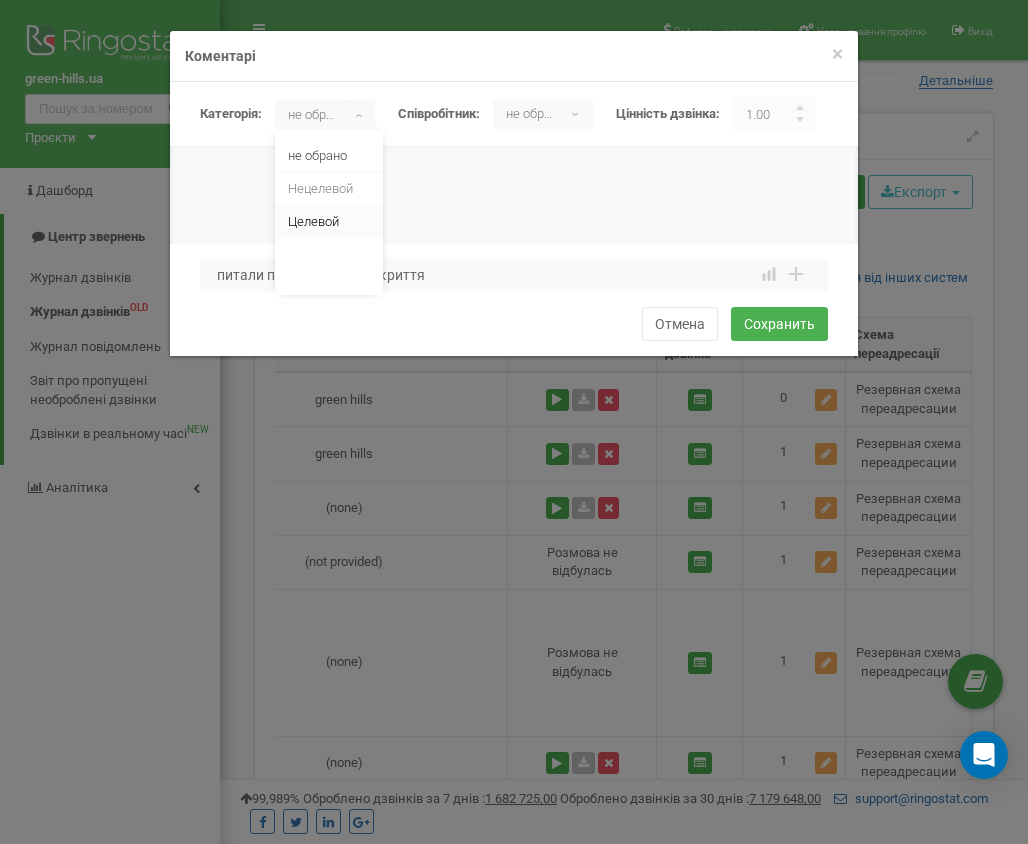 click on "Целевой" at bounding box center [329, 222] 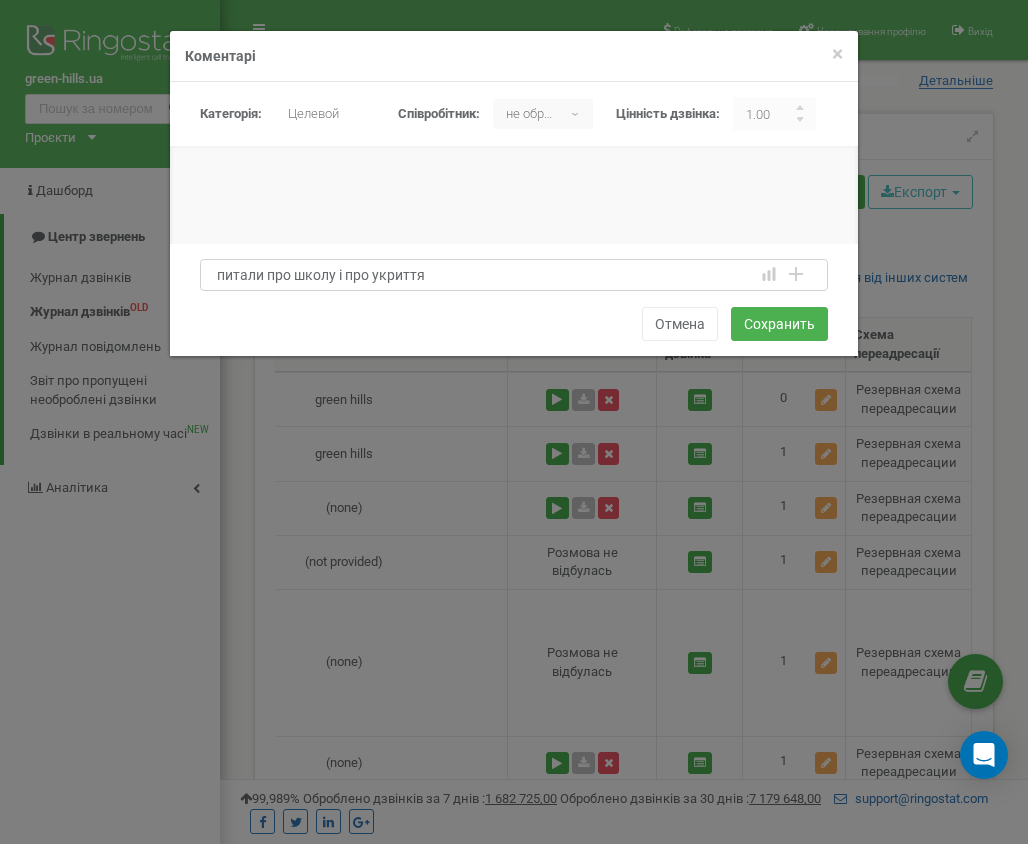 click on "питали про школу і про укриття" at bounding box center [514, 275] 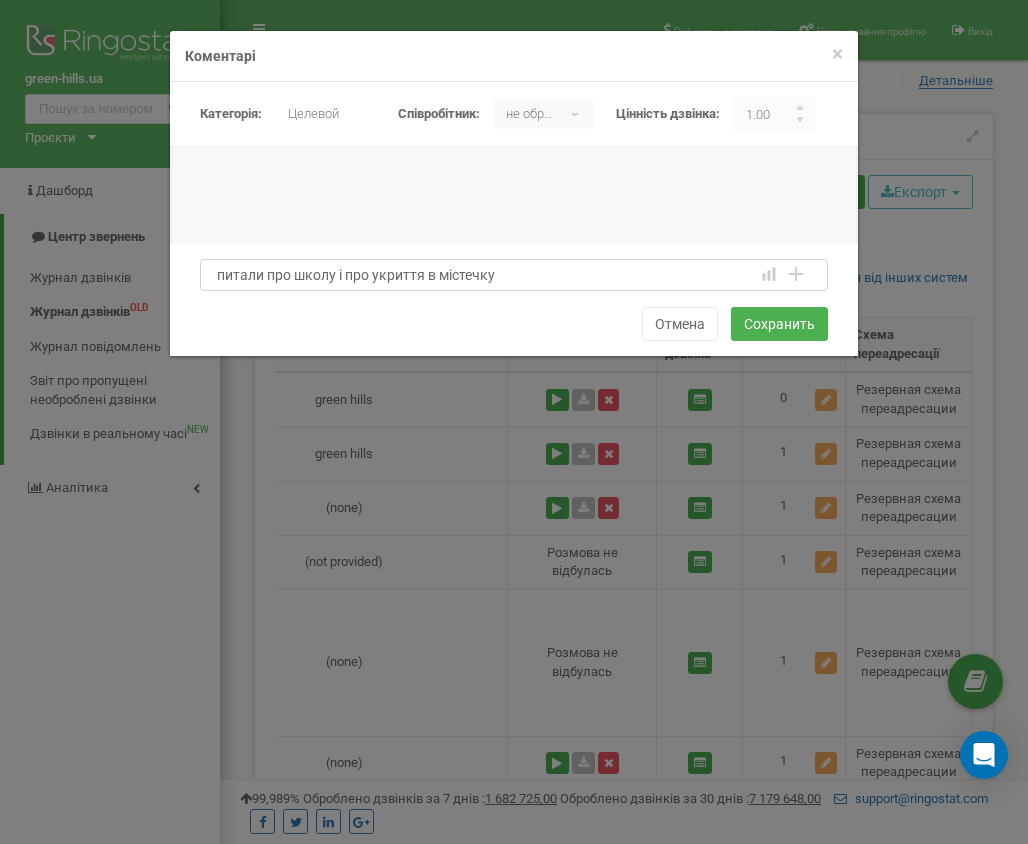 type on "питали про школу і про укриття в містечку" 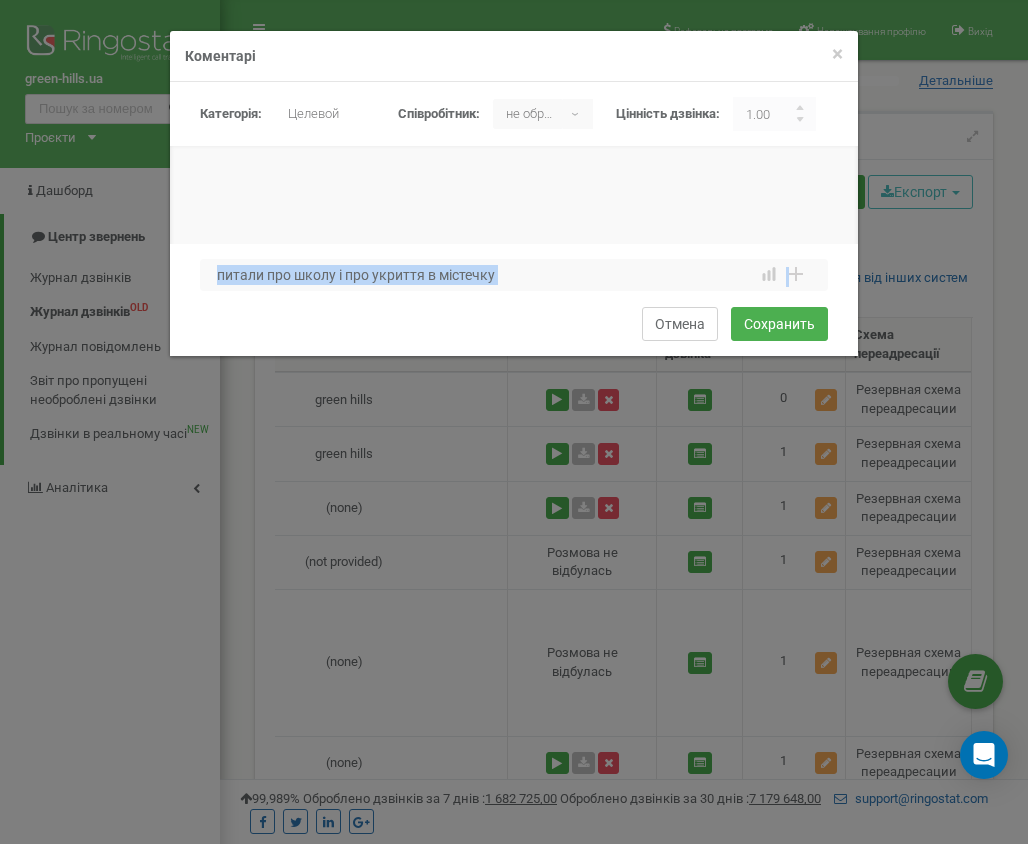 drag, startPoint x: 582, startPoint y: 300, endPoint x: 664, endPoint y: 331, distance: 87.66413 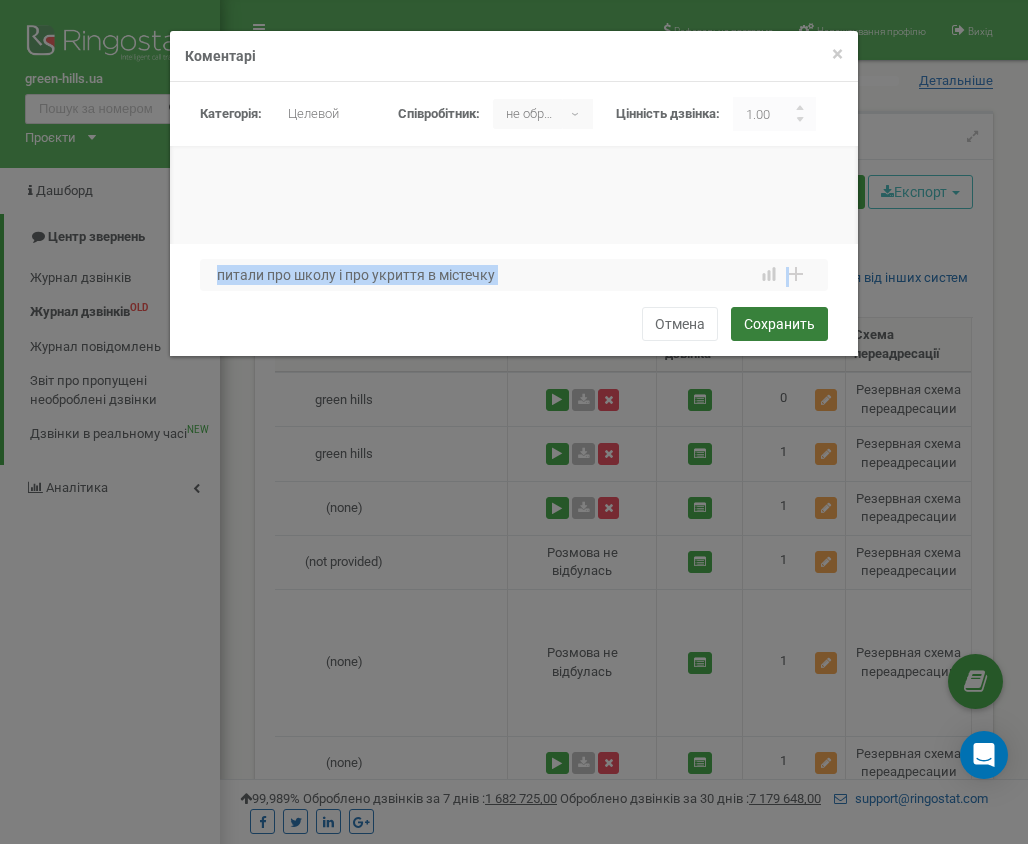 click on "Сохранить" at bounding box center [779, 324] 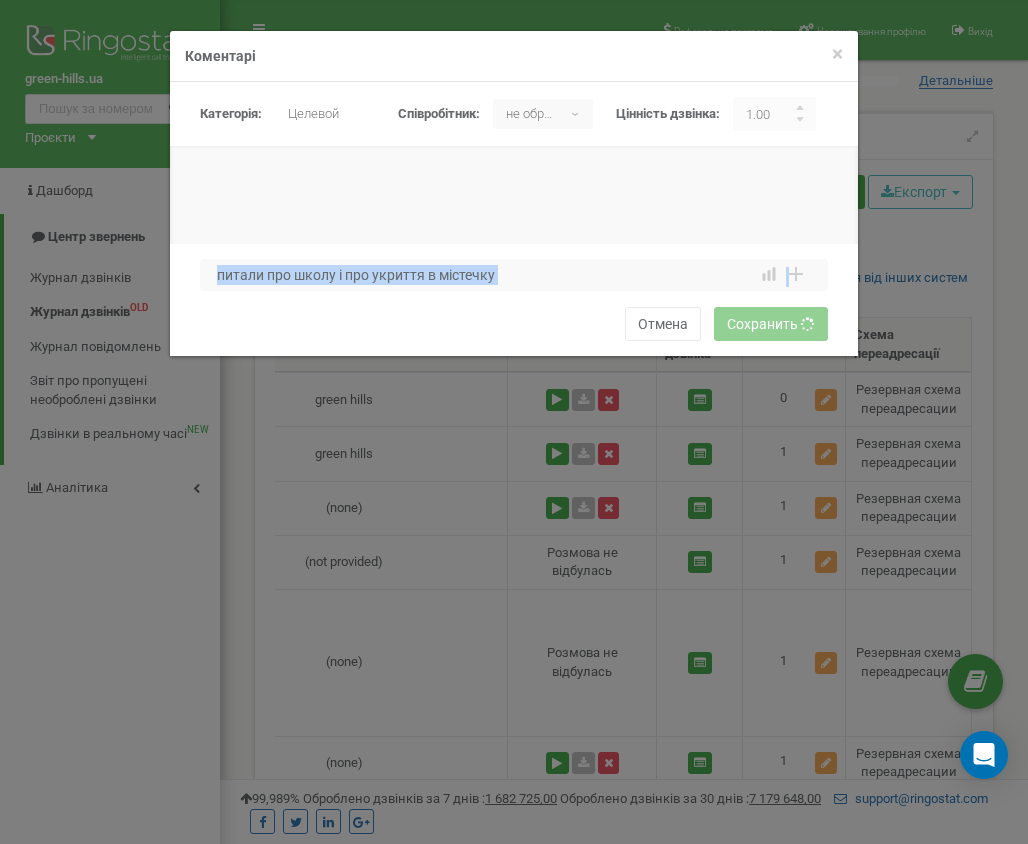 type 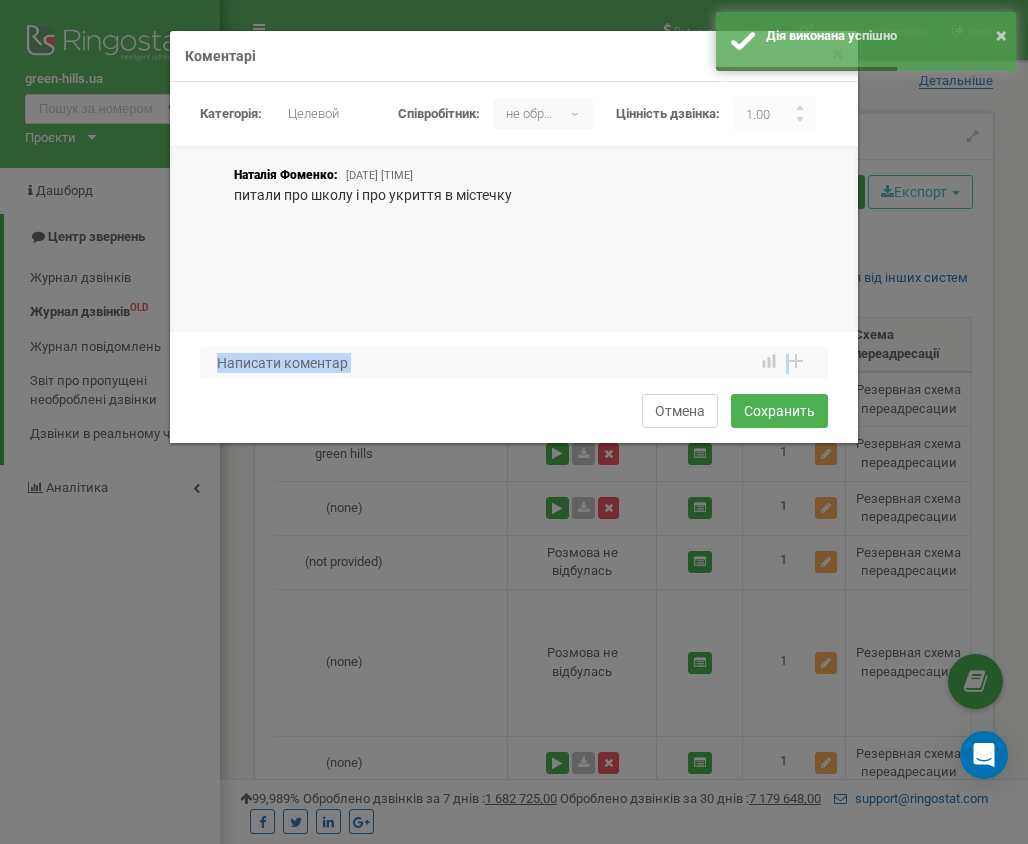 click on "Отмена" at bounding box center (680, 411) 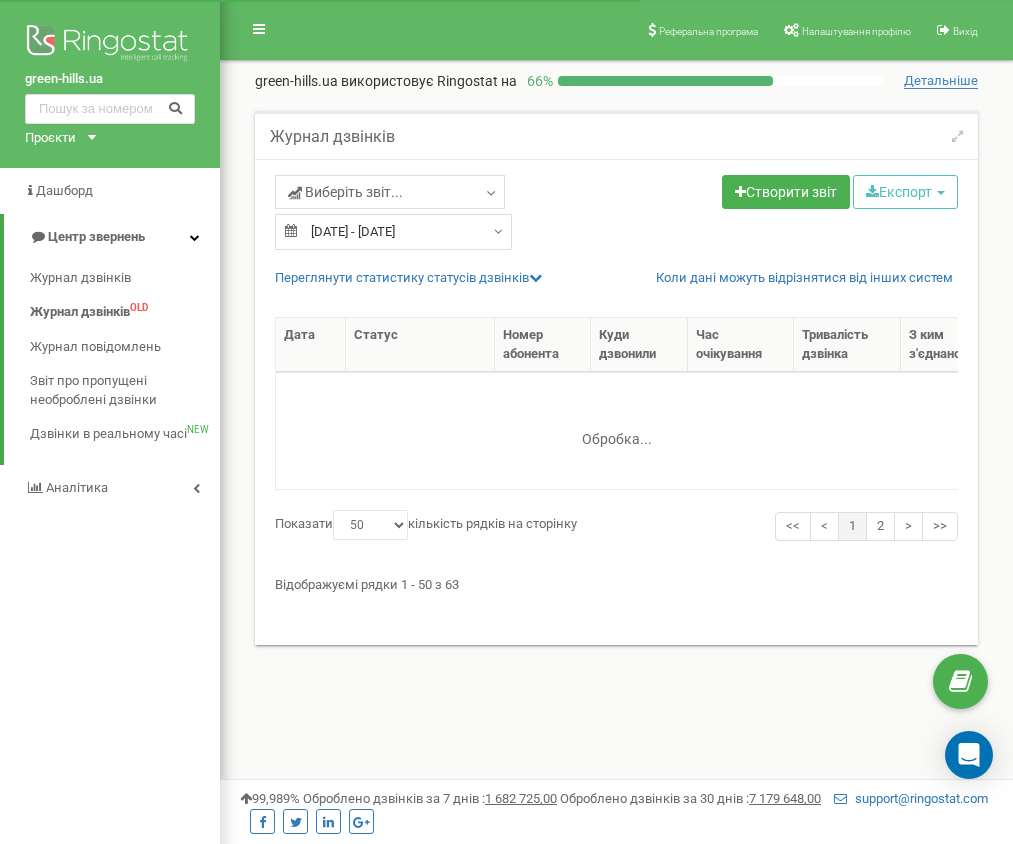 select on "50" 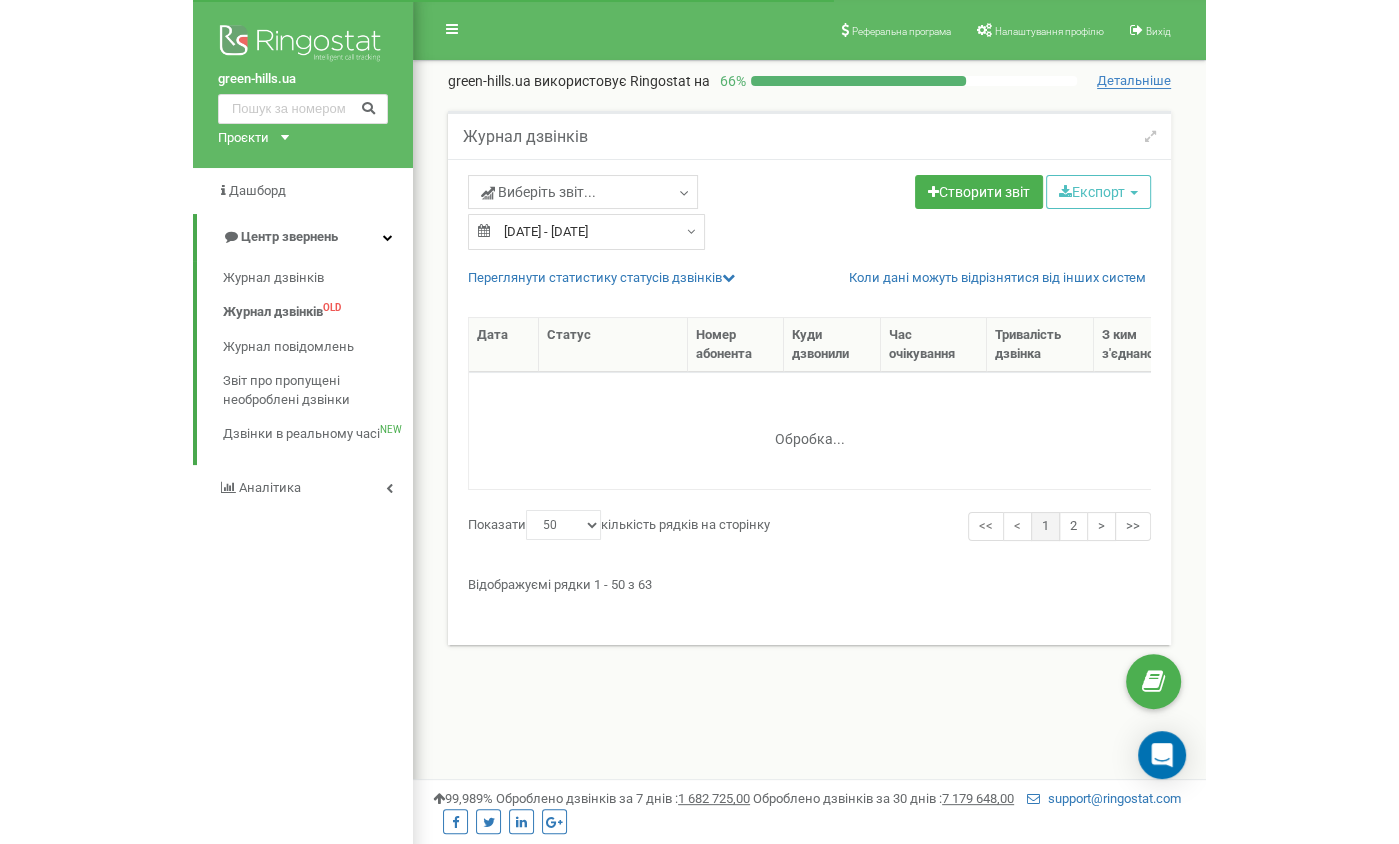 scroll, scrollTop: 0, scrollLeft: 0, axis: both 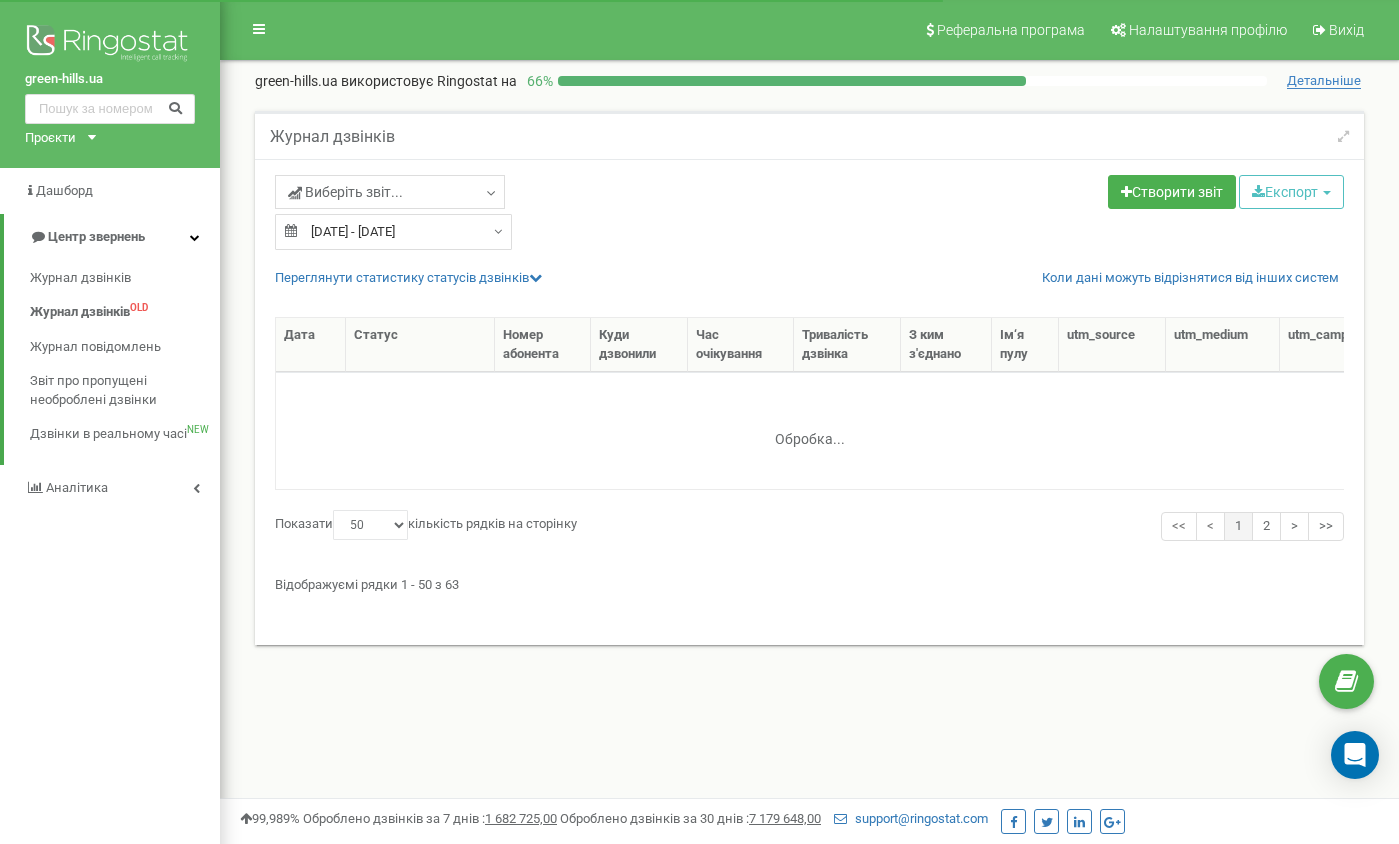 select on "50" 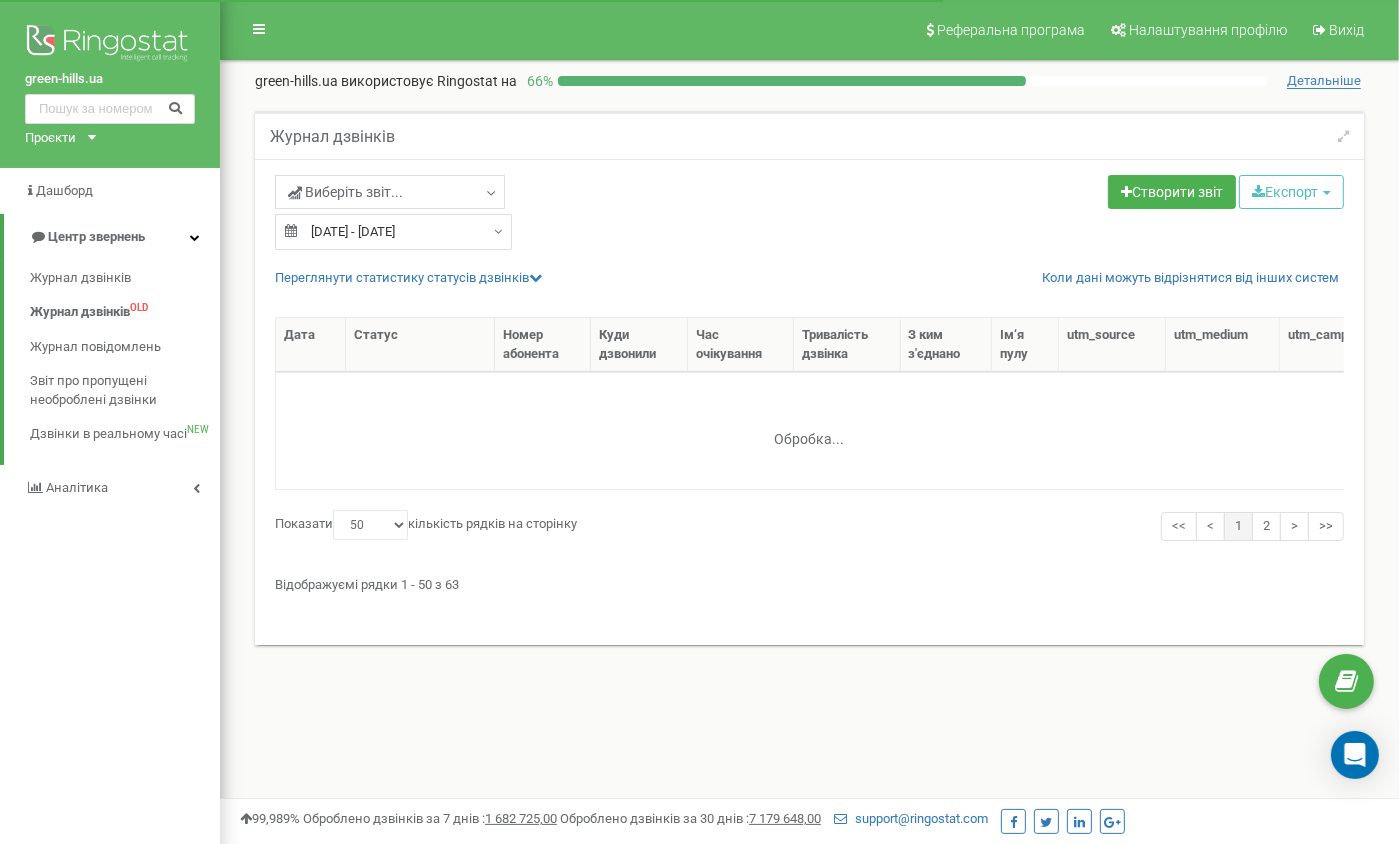 scroll, scrollTop: 0, scrollLeft: 0, axis: both 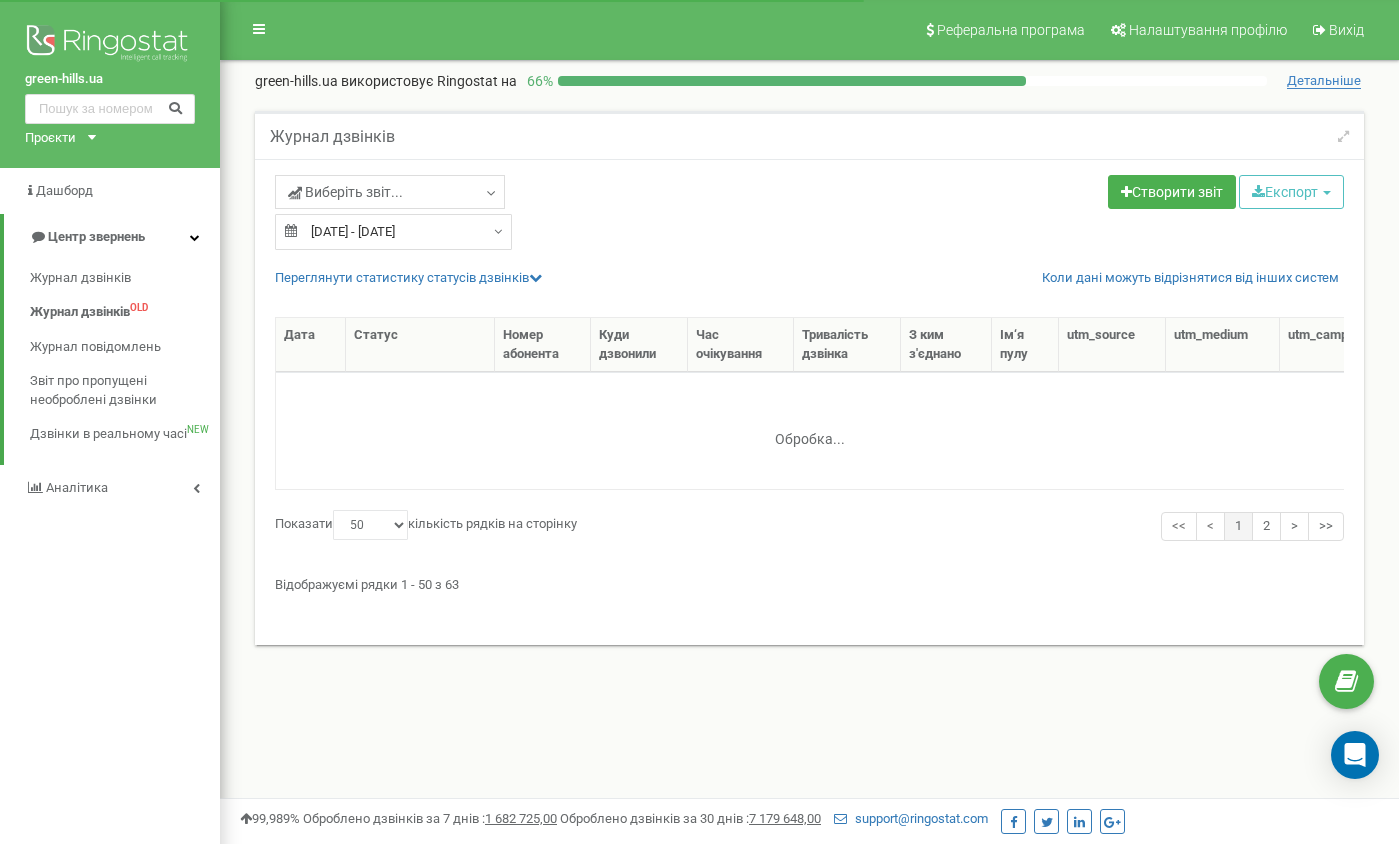 select on "50" 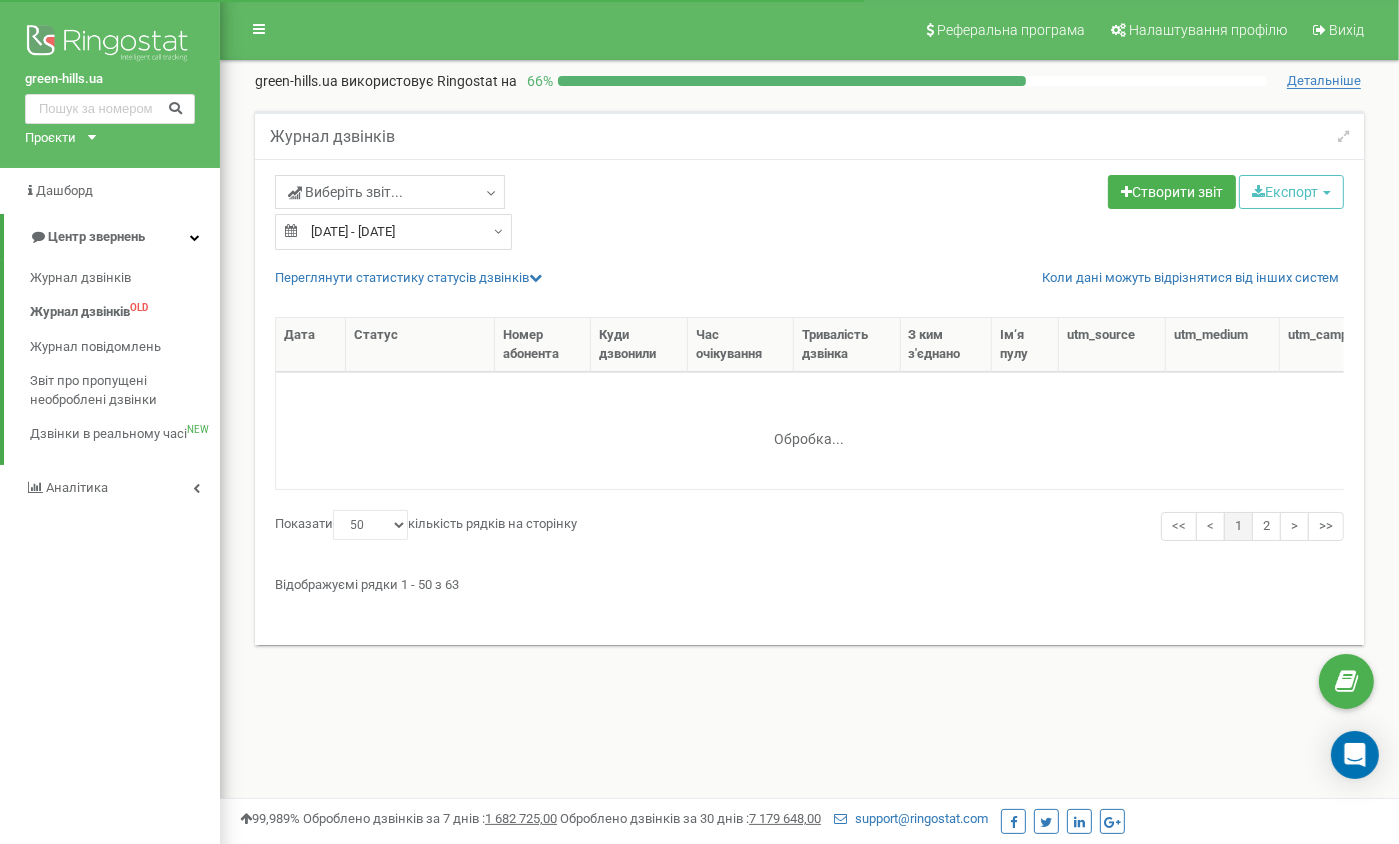 scroll, scrollTop: 0, scrollLeft: 0, axis: both 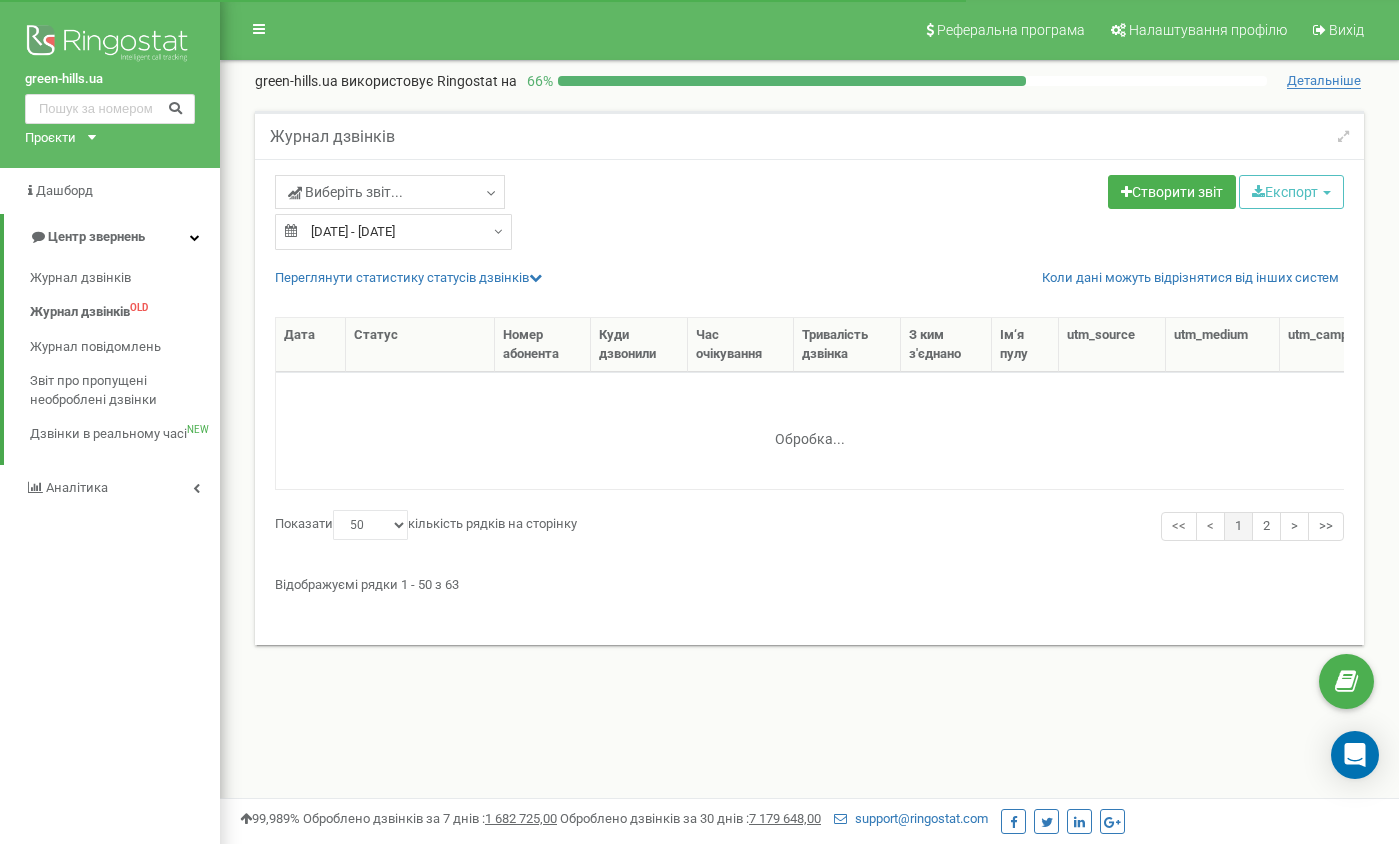 select on "50" 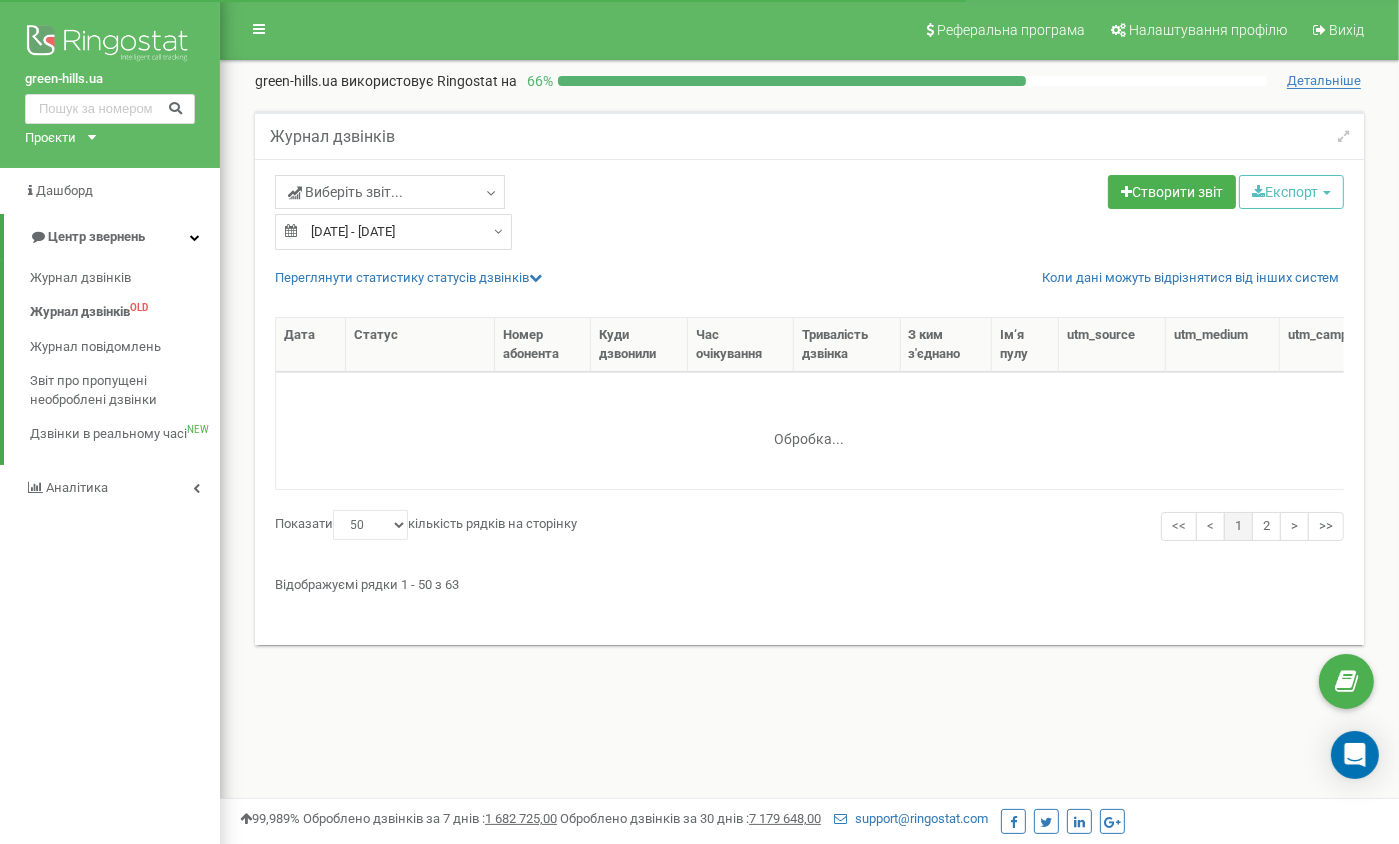 scroll, scrollTop: 0, scrollLeft: 0, axis: both 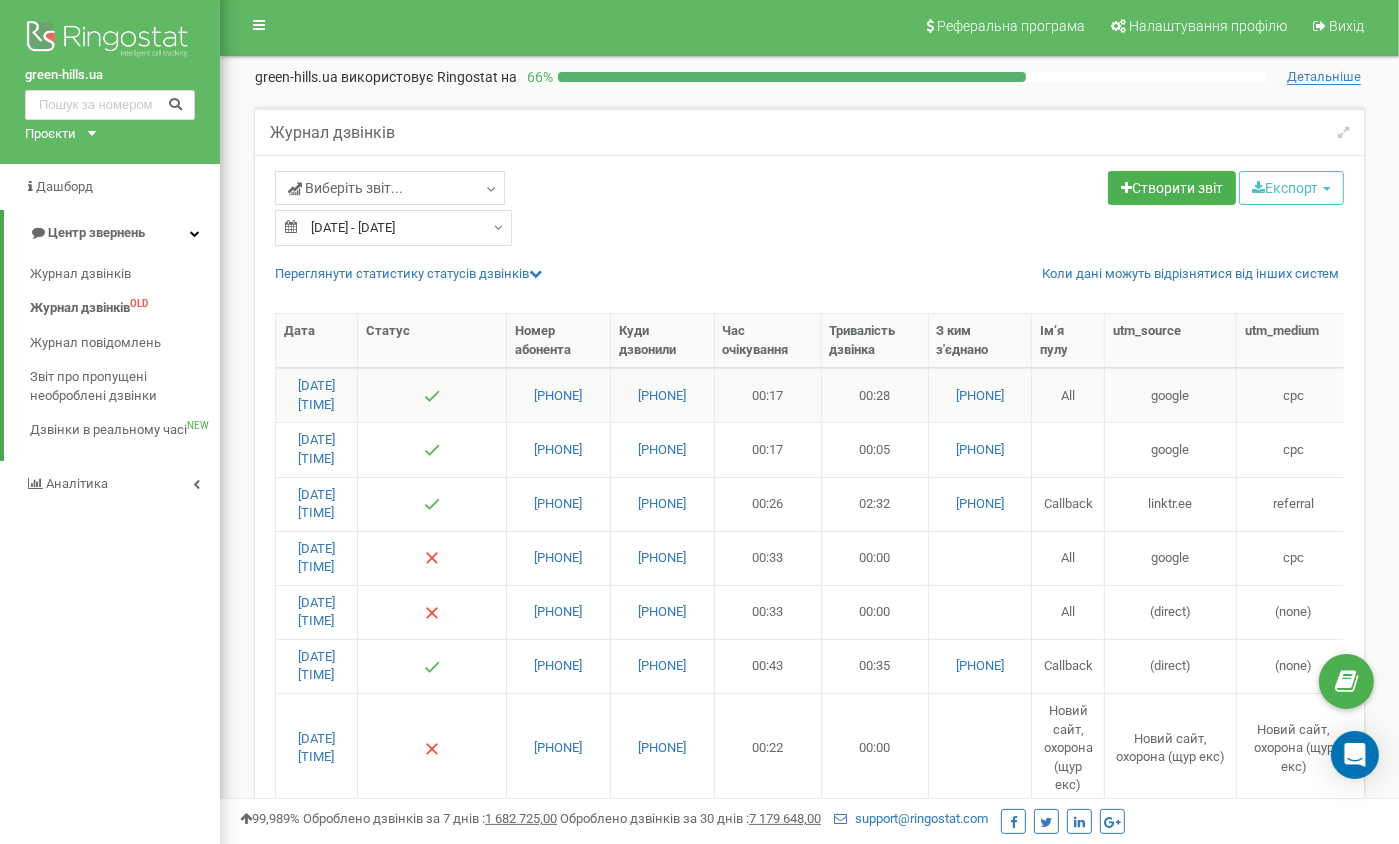 drag, startPoint x: 680, startPoint y: 436, endPoint x: 656, endPoint y: 367, distance: 73.05477 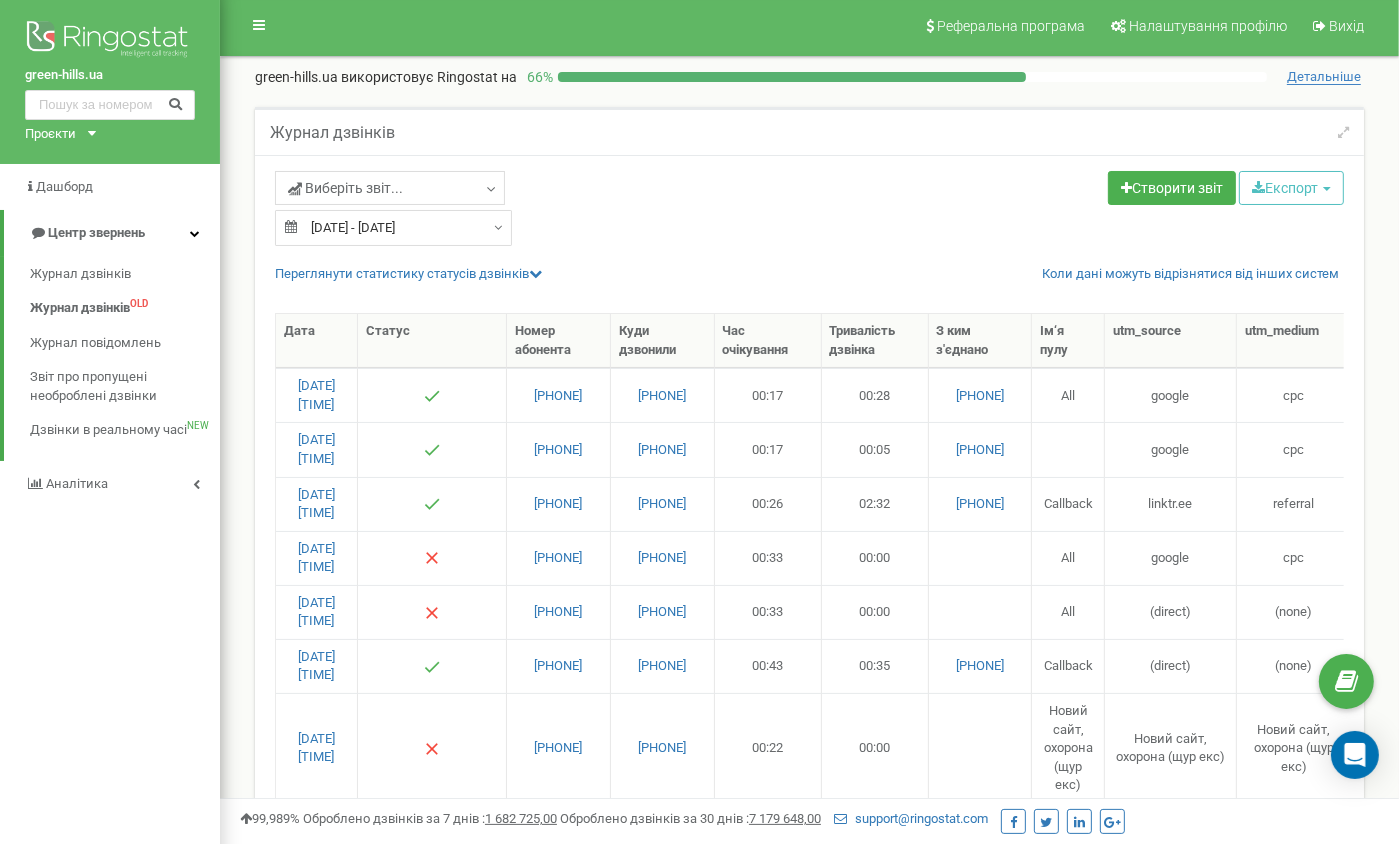 drag, startPoint x: 784, startPoint y: 23, endPoint x: 509, endPoint y: -21, distance: 278.49774 